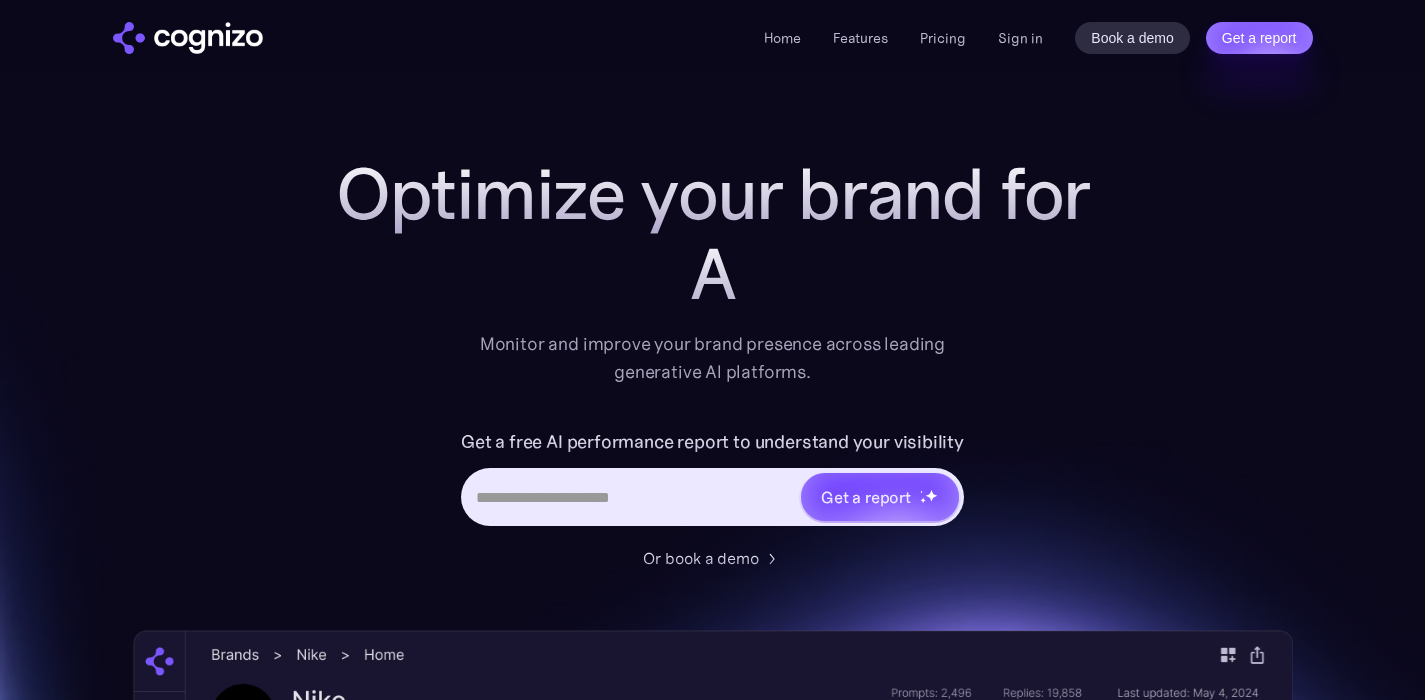 scroll, scrollTop: 0, scrollLeft: 0, axis: both 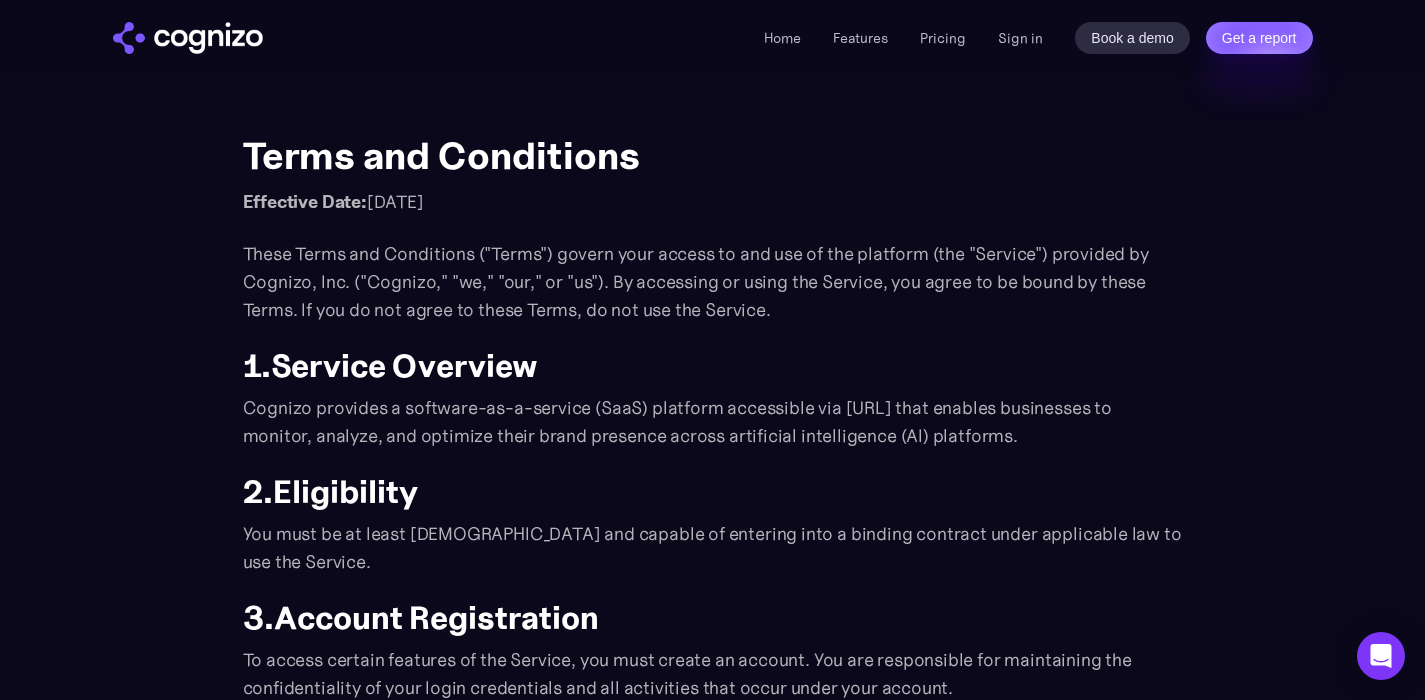 click on "Terms and Conditions Effective Date:  [DATE] These Terms and Conditions ("Terms") govern your access to and use of the platform (the "Service") provided by Cognizo, Inc. ("Cognizo," "we," "our," or "us"). By accessing or using the Service, you agree to be bound by these Terms. If you do not agree to these Terms, do not use the Service. 1.  Service Overview Cognizo provides a software-as-a-service (SaaS) platform accessible via [URL] that enables businesses to monitor, analyze, and optimize their brand presence across artificial intelligence (AI) platforms. 2.  Eligibility You must be at least [DEMOGRAPHIC_DATA] and capable of entering into a binding contract under applicable law to use the Service. 3.  Account Registration To access certain features of the Service, you must create an account. You are responsible for maintaining the confidentiality of your login credentials and all activities that occur under your account. 4.  Permitted Use 5.  Subscription and Fees Subscription Plans Billing Changes ." at bounding box center [713, 1544] 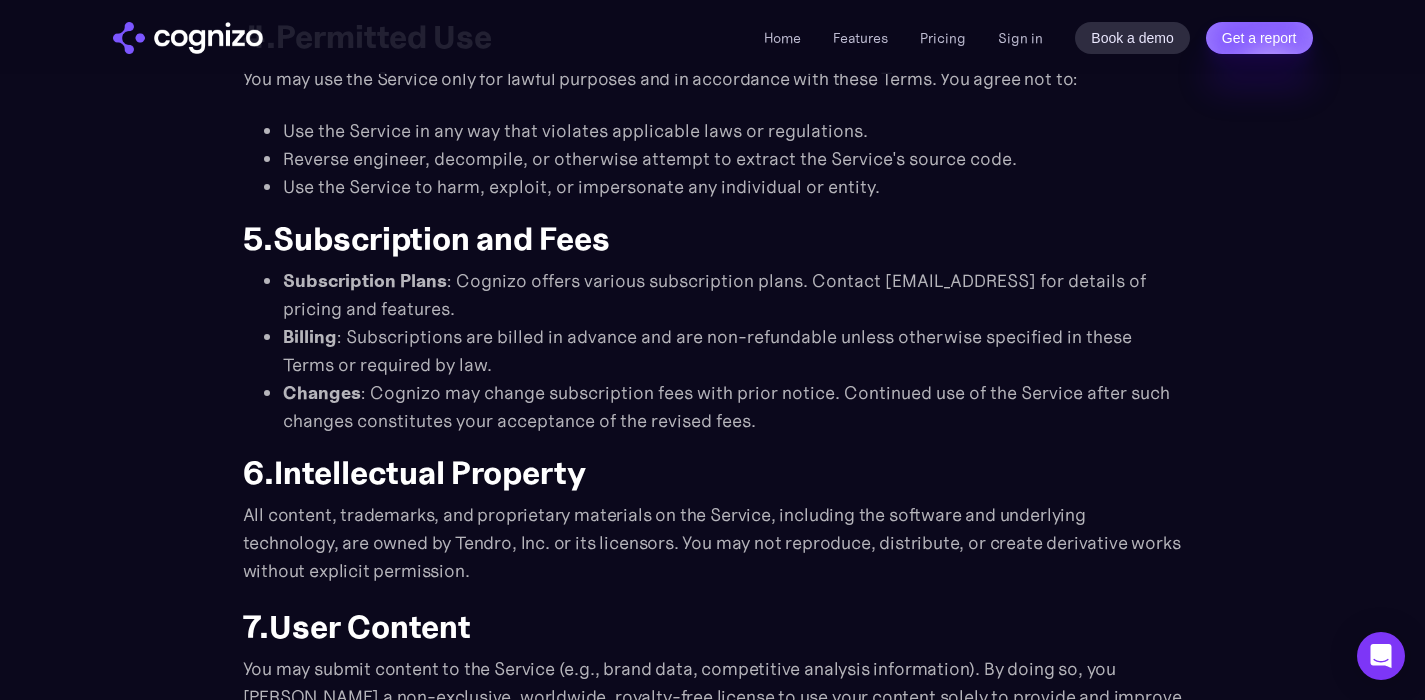 scroll, scrollTop: 682, scrollLeft: 0, axis: vertical 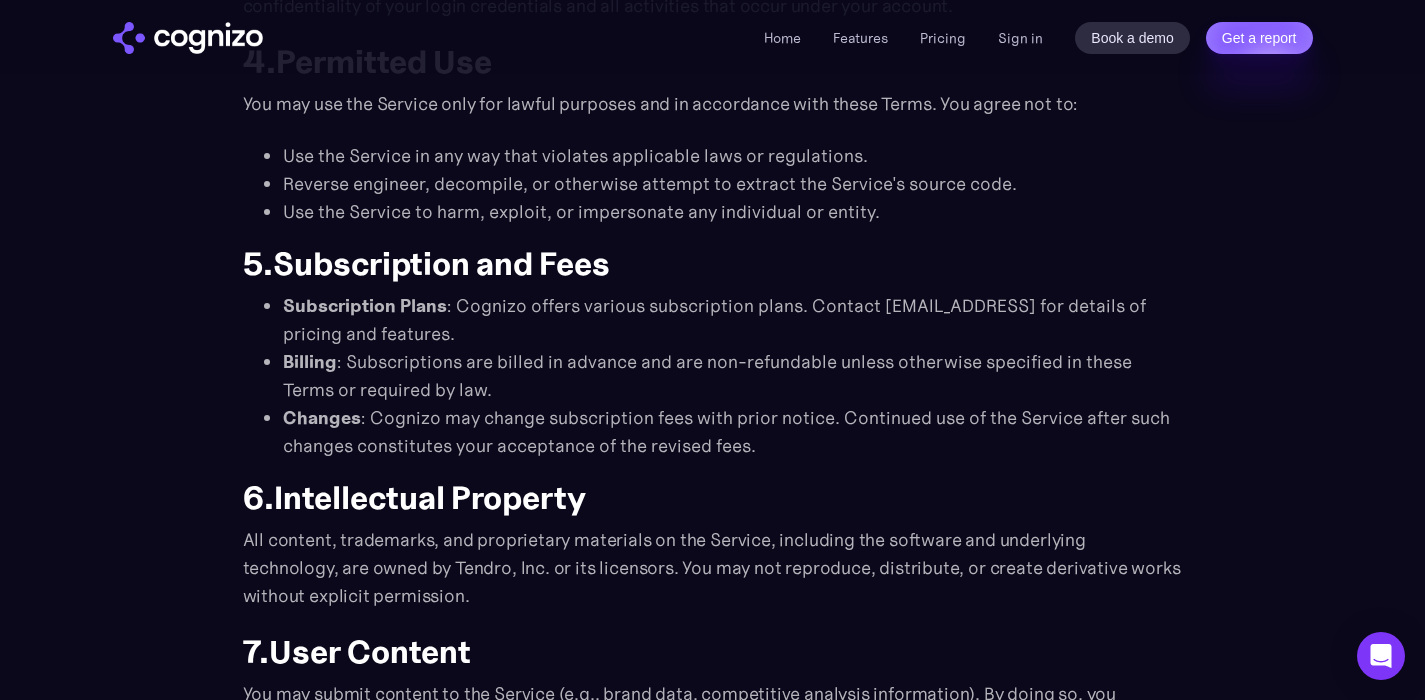 click on "All content, trademarks, and proprietary materials on the Service, including the software and underlying technology, are owned by Tendro, Inc. or its licensors. You may not reproduce, distribute, or create derivative works without explicit permission." at bounding box center [713, 568] 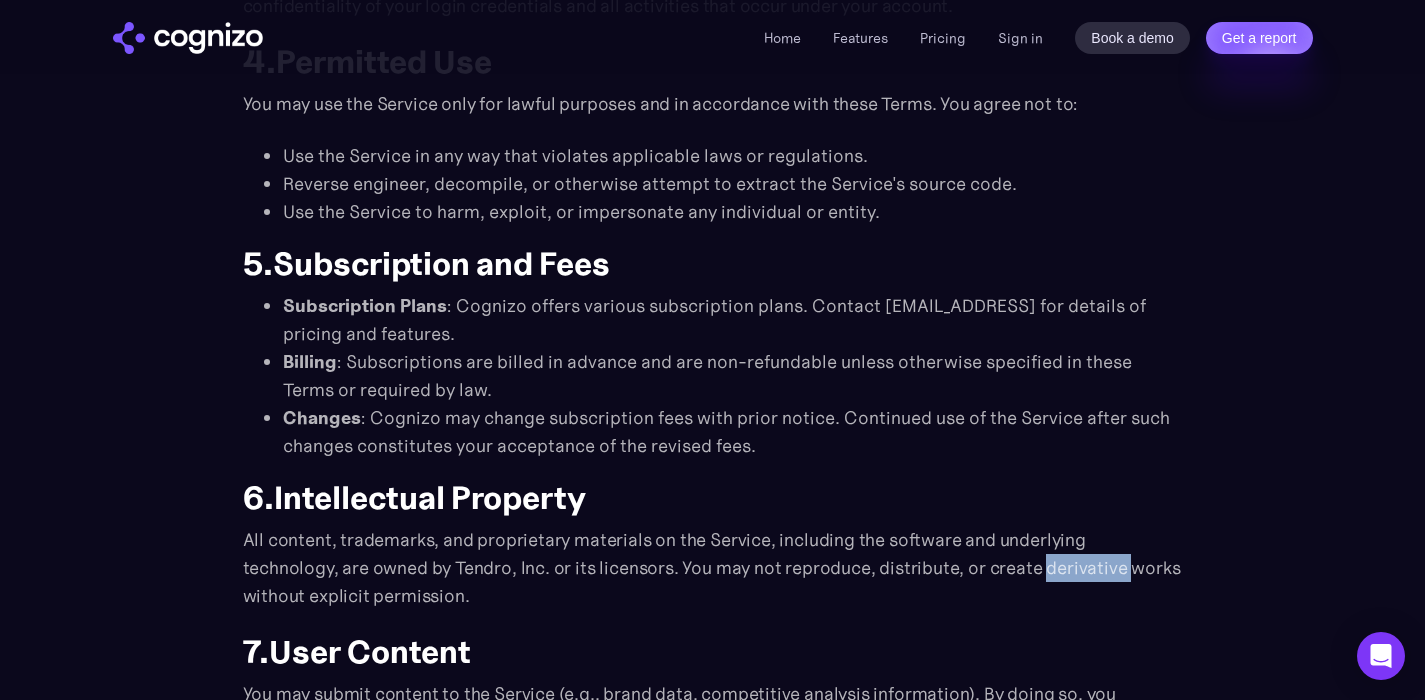 drag, startPoint x: 1025, startPoint y: 571, endPoint x: 943, endPoint y: 568, distance: 82.05486 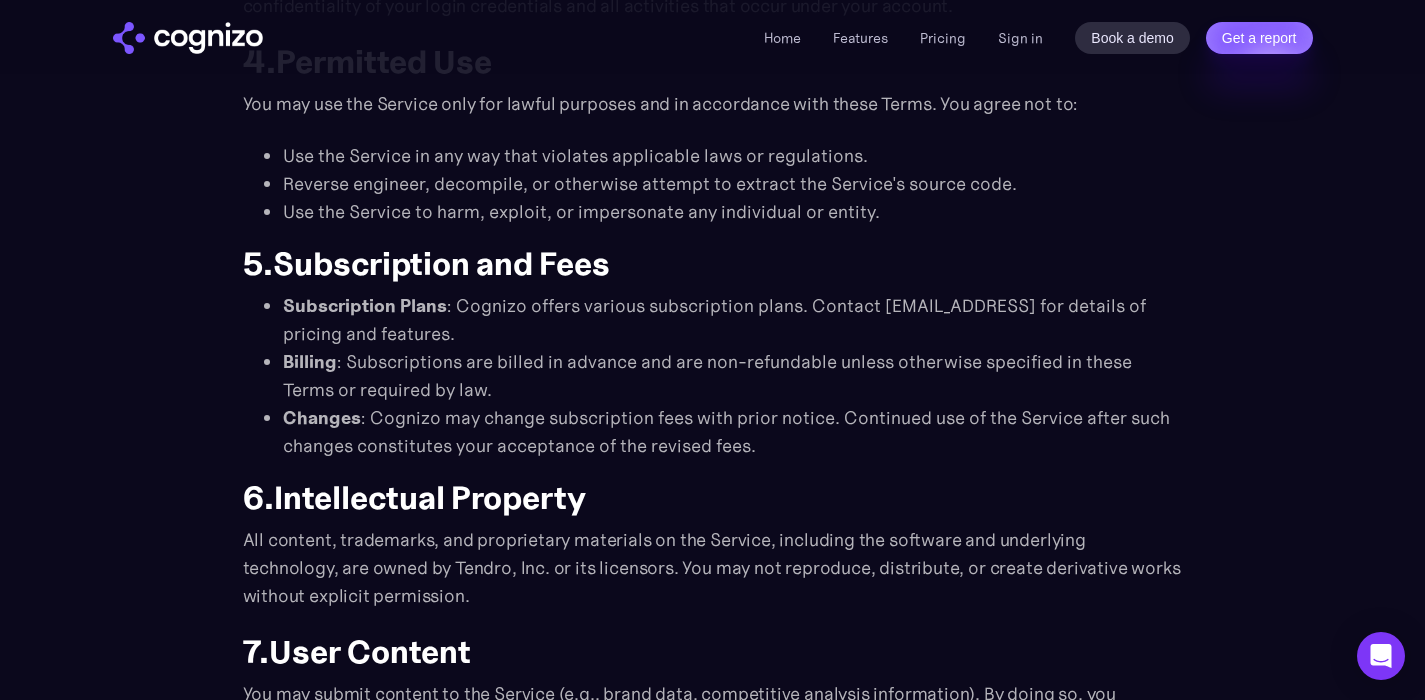 click on "Terms and Conditions Effective Date:  [DATE] These Terms and Conditions ("Terms") govern your access to and use of the platform (the "Service") provided by Cognizo, Inc. ("Cognizo," "we," "our," or "us"). By accessing or using the Service, you agree to be bound by these Terms. If you do not agree to these Terms, do not use the Service. 1.  Service Overview Cognizo provides a software-as-a-service (SaaS) platform accessible via [URL] that enables businesses to monitor, analyze, and optimize their brand presence across artificial intelligence (AI) platforms. 2.  Eligibility You must be at least [DEMOGRAPHIC_DATA] and capable of entering into a binding contract under applicable law to use the Service. 3.  Account Registration To access certain features of the Service, you must create an account. You are responsible for maintaining the confidentiality of your login credentials and all activities that occur under your account. 4.  Permitted Use 5.  Subscription and Fees Subscription Plans Billing Changes ." at bounding box center [713, 862] 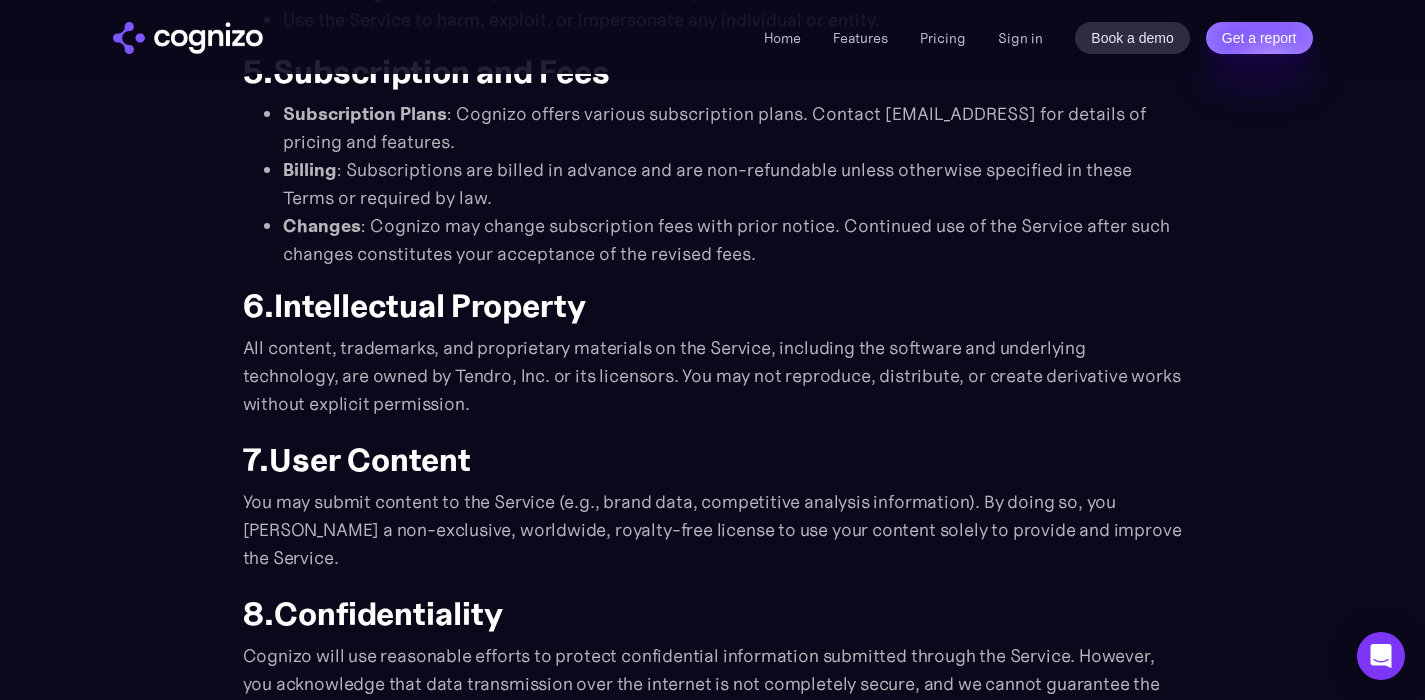 scroll, scrollTop: 936, scrollLeft: 0, axis: vertical 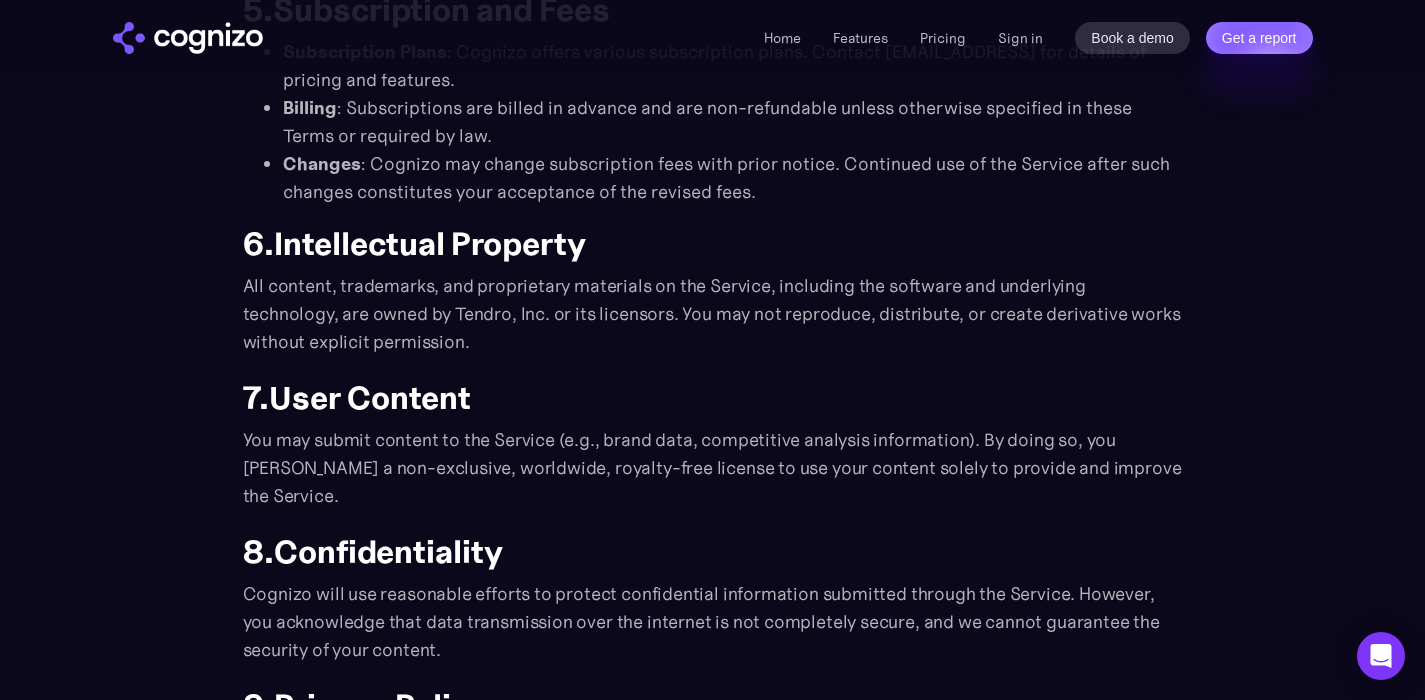 click on "8.  Confidentiality" at bounding box center (713, 552) 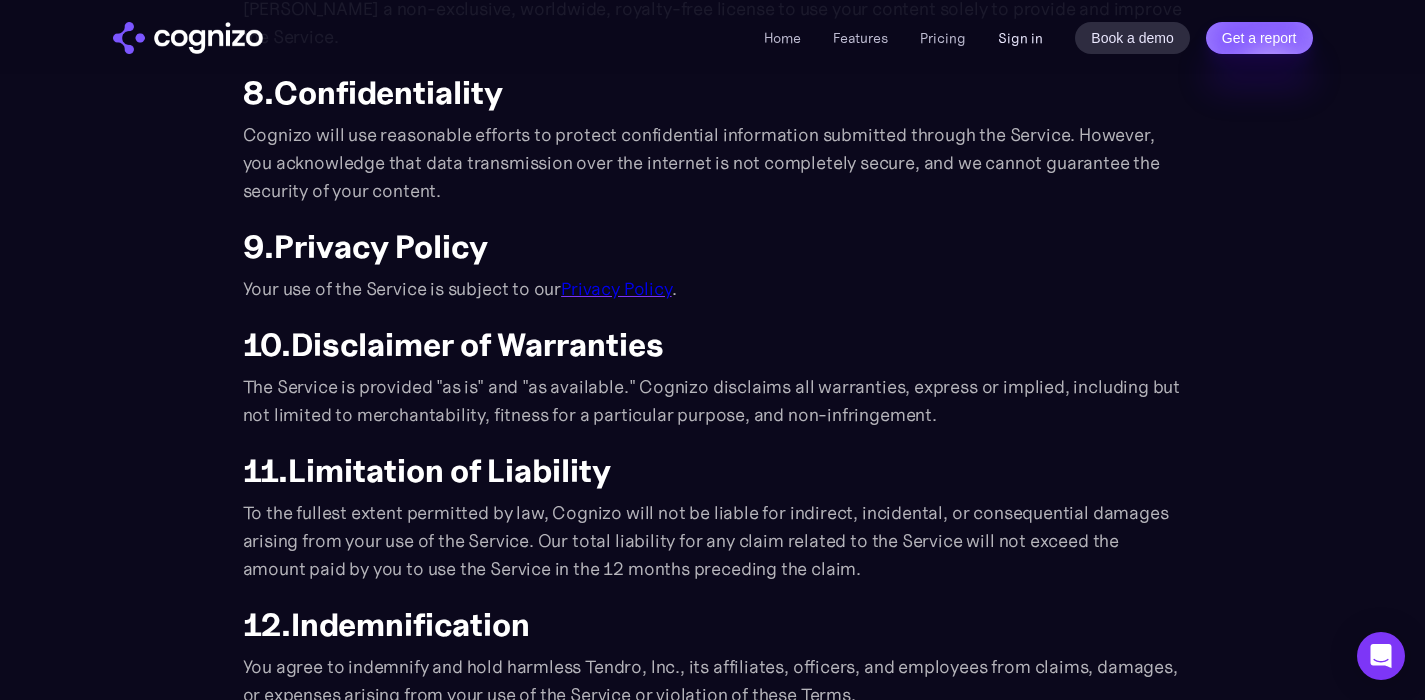 click on "Sign in" at bounding box center [1020, 38] 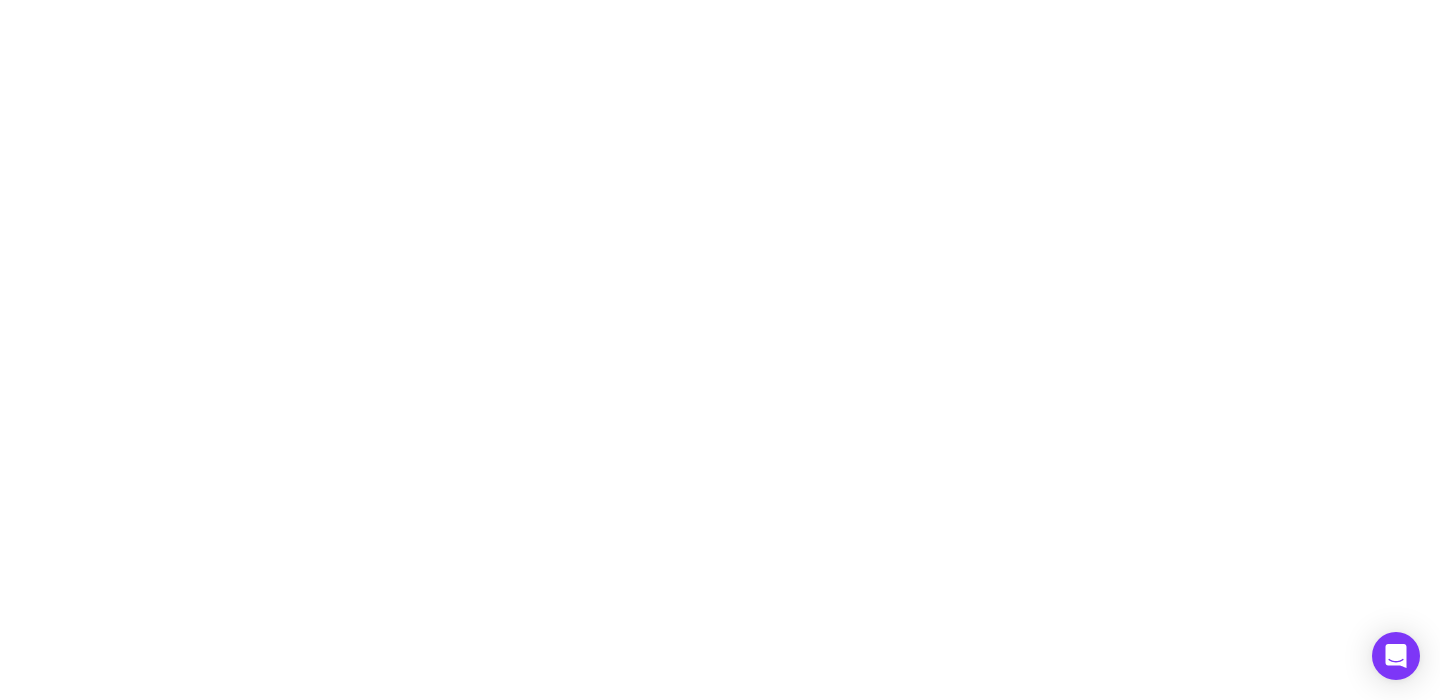 scroll, scrollTop: 0, scrollLeft: 0, axis: both 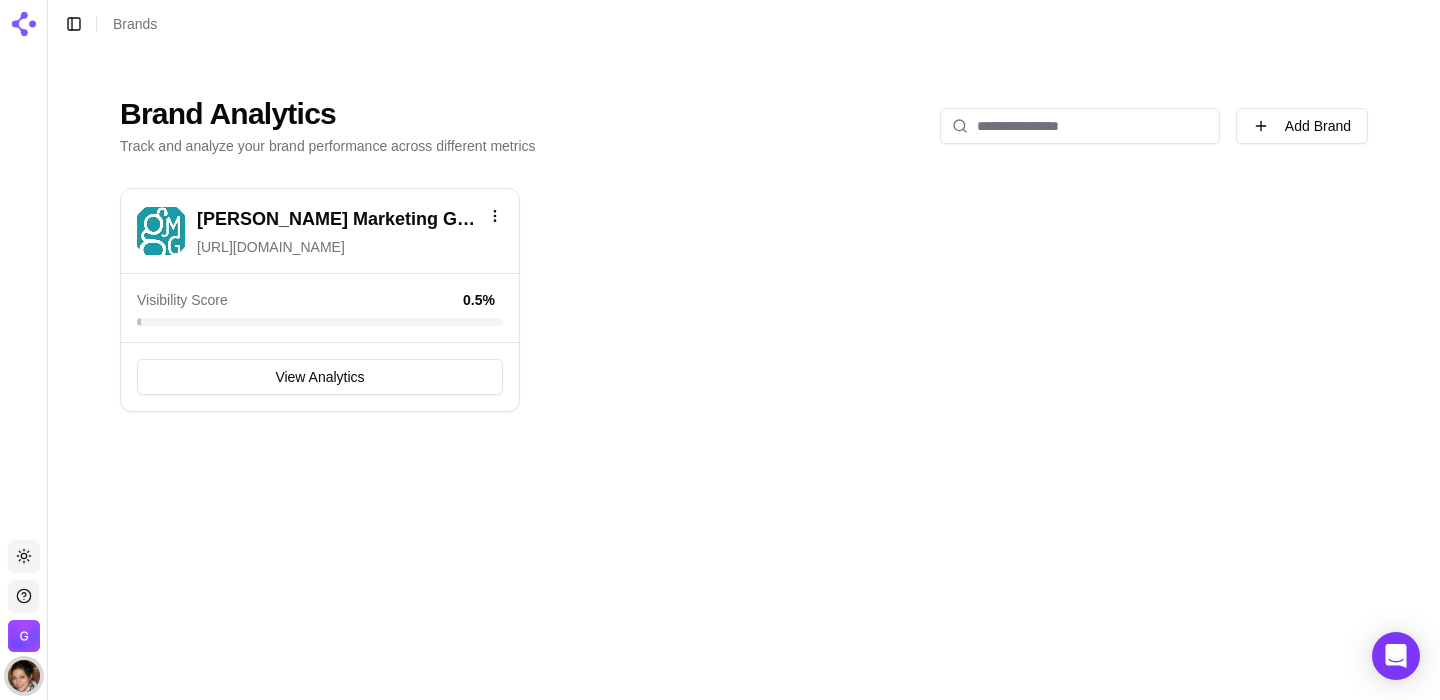 click at bounding box center [24, 676] 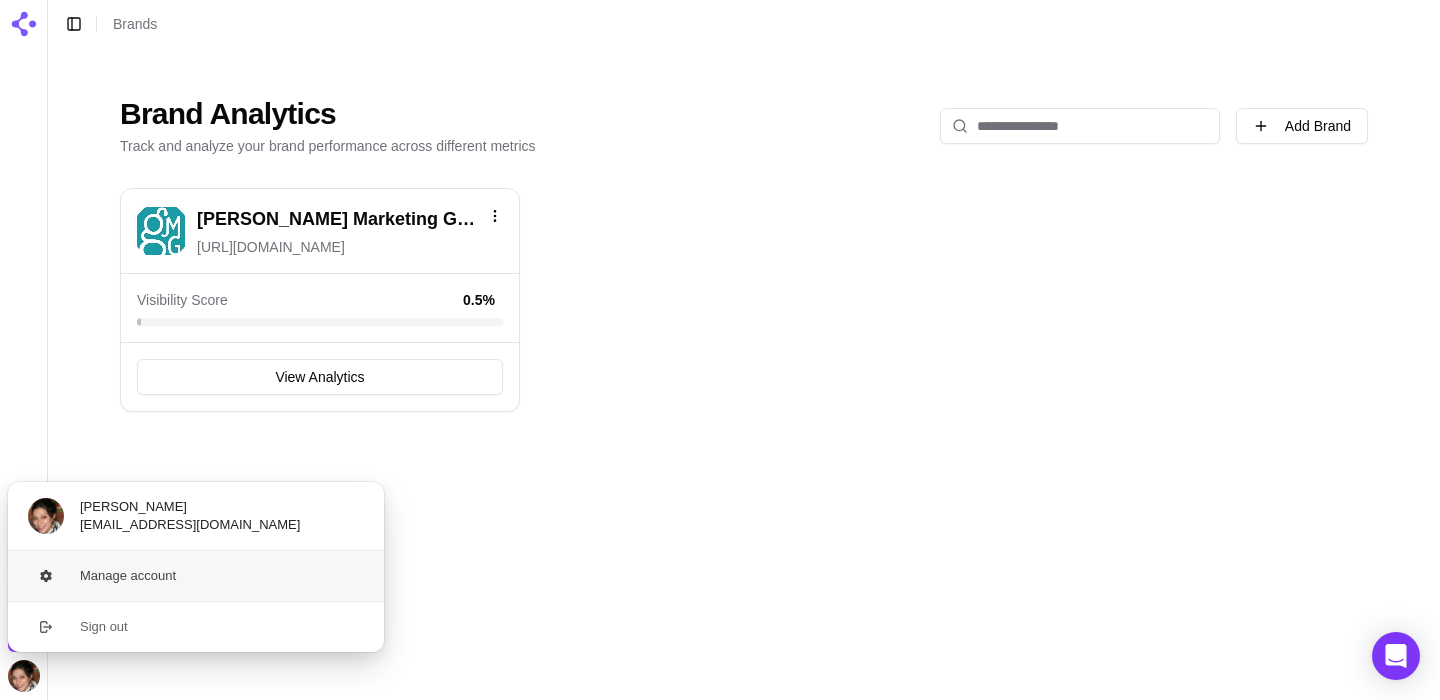 click on "Manage account" at bounding box center [196, 576] 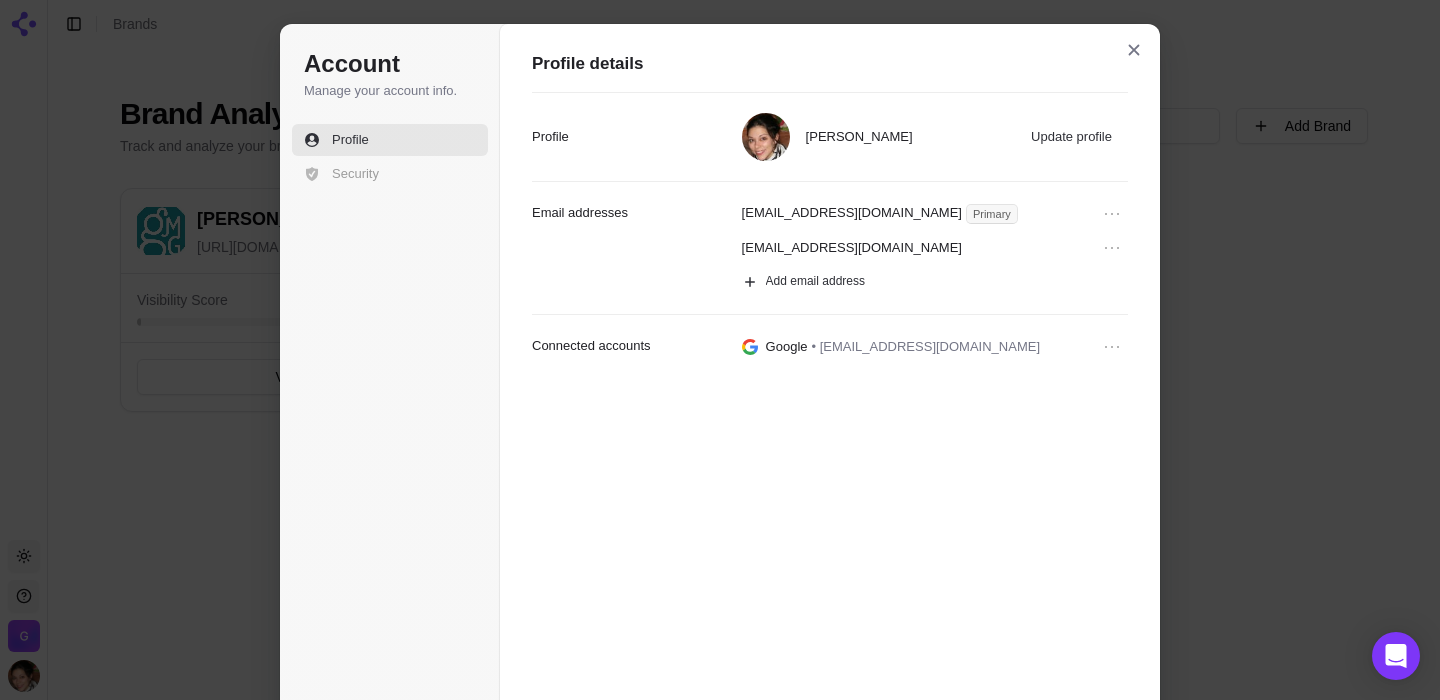 click on "Profile" at bounding box center [390, 140] 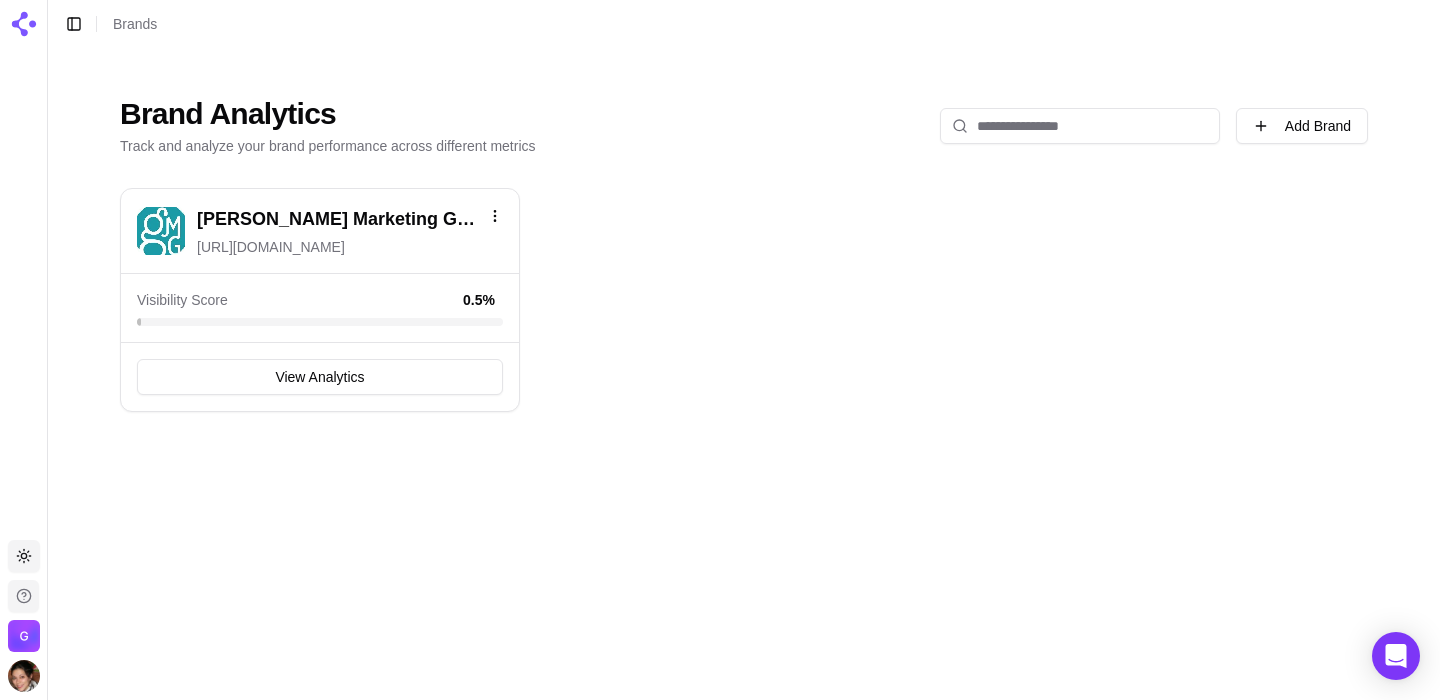 click at bounding box center [23, 596] 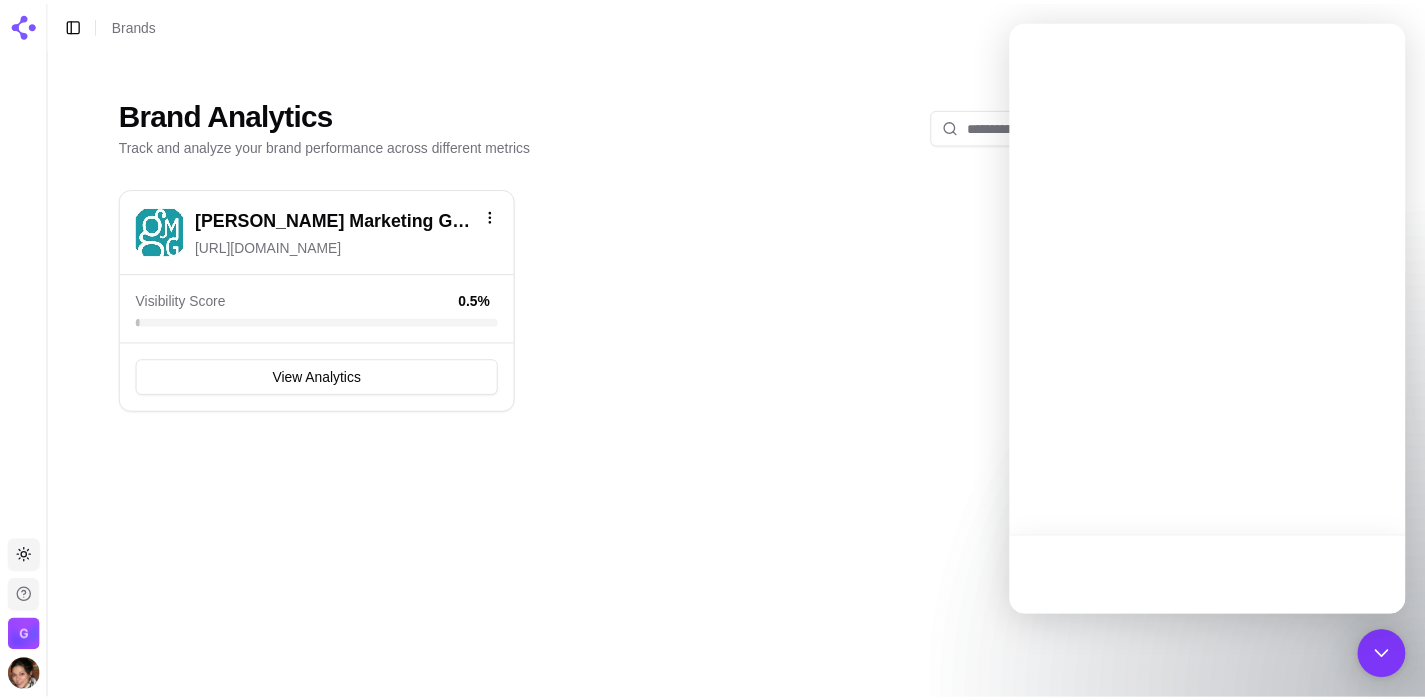 scroll, scrollTop: 0, scrollLeft: 0, axis: both 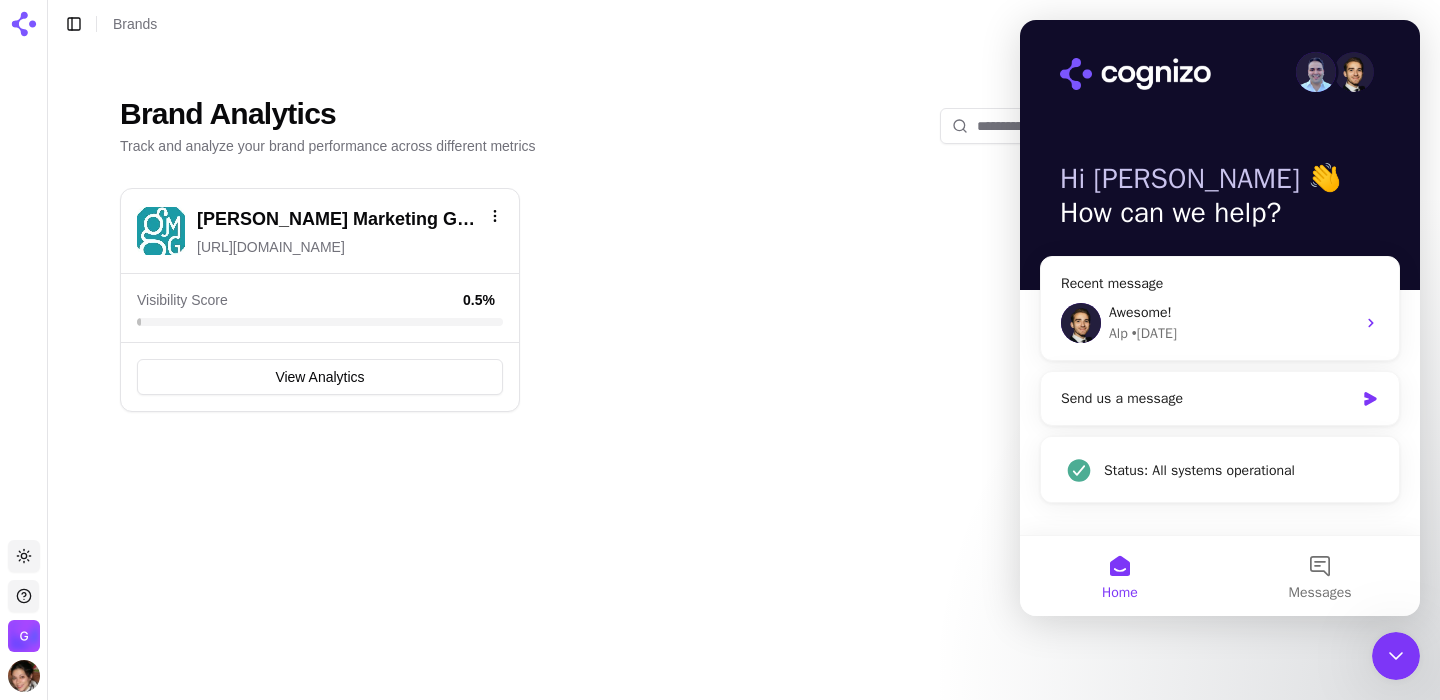 click on "Brand Analytics Track and analyze your brand performance across different metrics Add Brand Gabriel Marketing Group https://gabrielmarketing.com Visibility Score 0.5 % View Analytics Edit Delete" at bounding box center [744, 374] 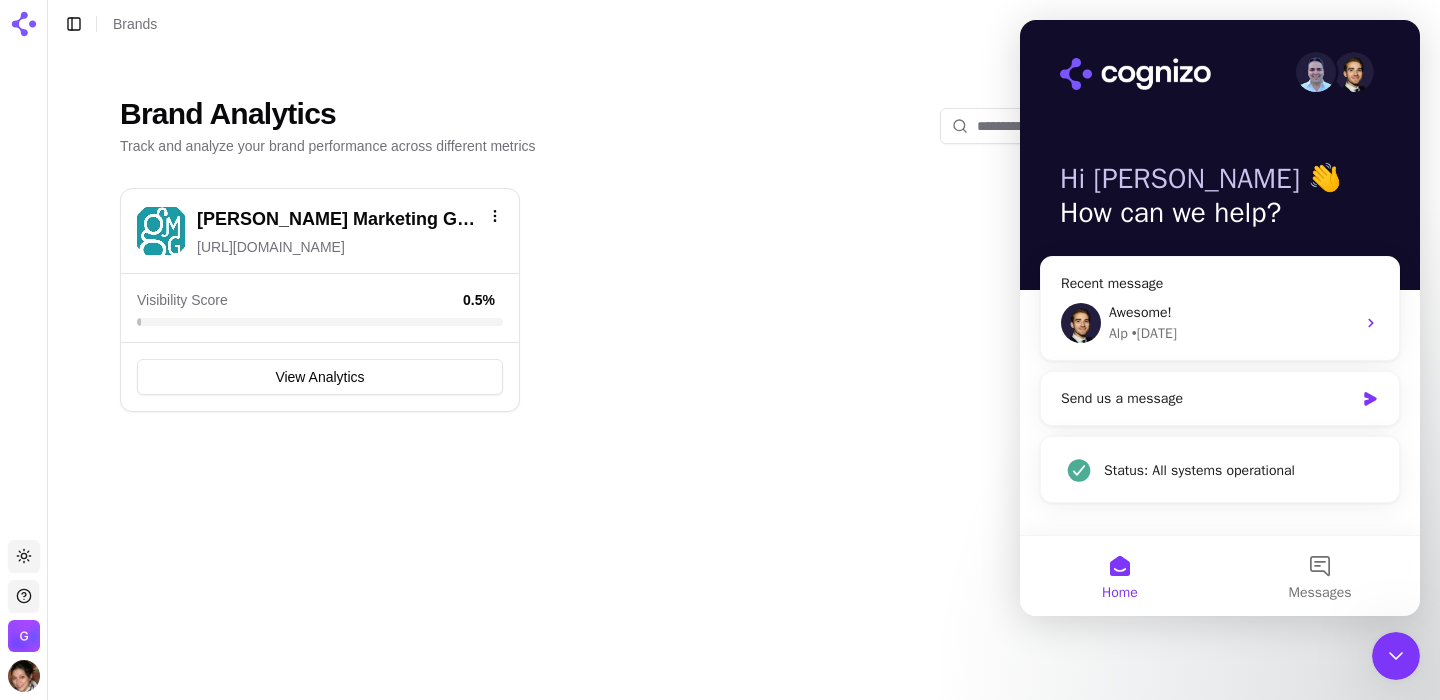 click on "Brand Analytics Track and analyze your brand performance across different metrics Add Brand Gabriel Marketing Group https://gabrielmarketing.com Visibility Score 0.5 % View Analytics Edit Delete" at bounding box center [744, 374] 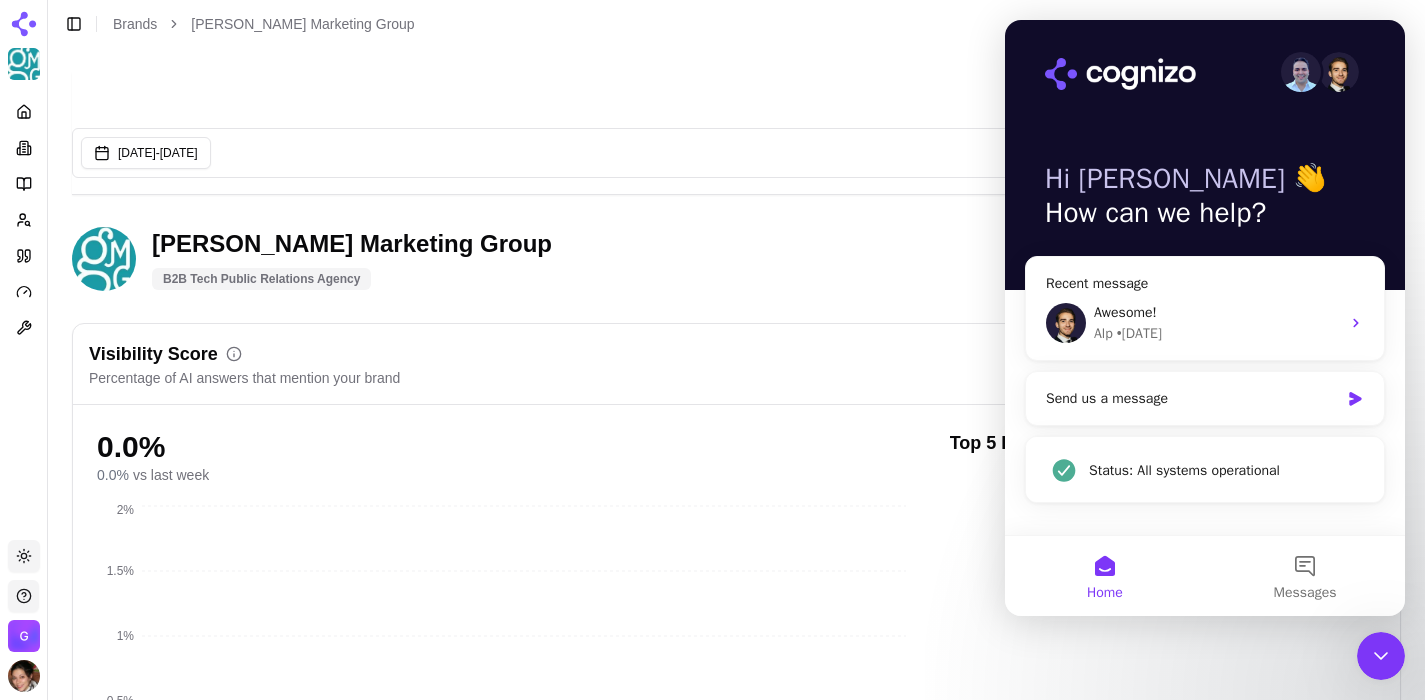 click on "Last updated:  Jul 9, 2025, 1:02 AM Jun 09, 2025  -  Jul 09, 2025 Gabriel Marketing Group B2B Tech Public Relations Agency Visibility Score Percentage of AI answers that mention your brand Visibility Score Share of Voice 0.0 % 0.0 % vs last week   0% 0.5% 1% 1.5% 2% Top 5 Brands Click to toggle View all competitors Topic Performance Brand performance across relevant topics within your industry Topics Visibility Score Share of Voice Top Brands View all topics Prompt Metrics A detailed view of prompt performance and citations Columns Prompt Topic Country Brand Mention Rate Competitors Last Run Nothing here yet View all prompts Cited Domains Domains that are most cited by engines Domain Citations Citation Share Brand Citation Rate Optimization Status Status overview of your site optimization audits Foundations Not Started Last Analysis Not started Problems 0 Warnings 0 Site Audit Not Started Last Analysis Not started Problems 0 Warnings 0 Content Recommendations No recommendations available yet. Positives First" at bounding box center [736, 1670] 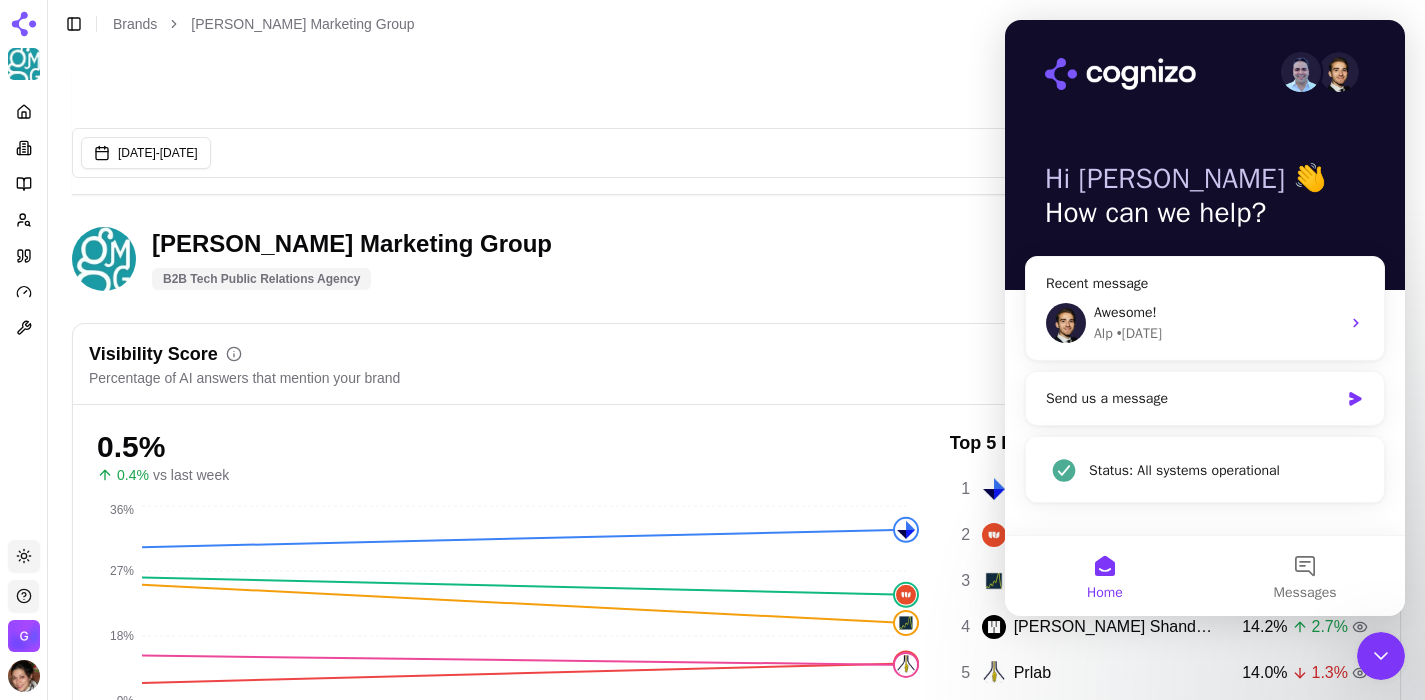 click at bounding box center (1120, 74) 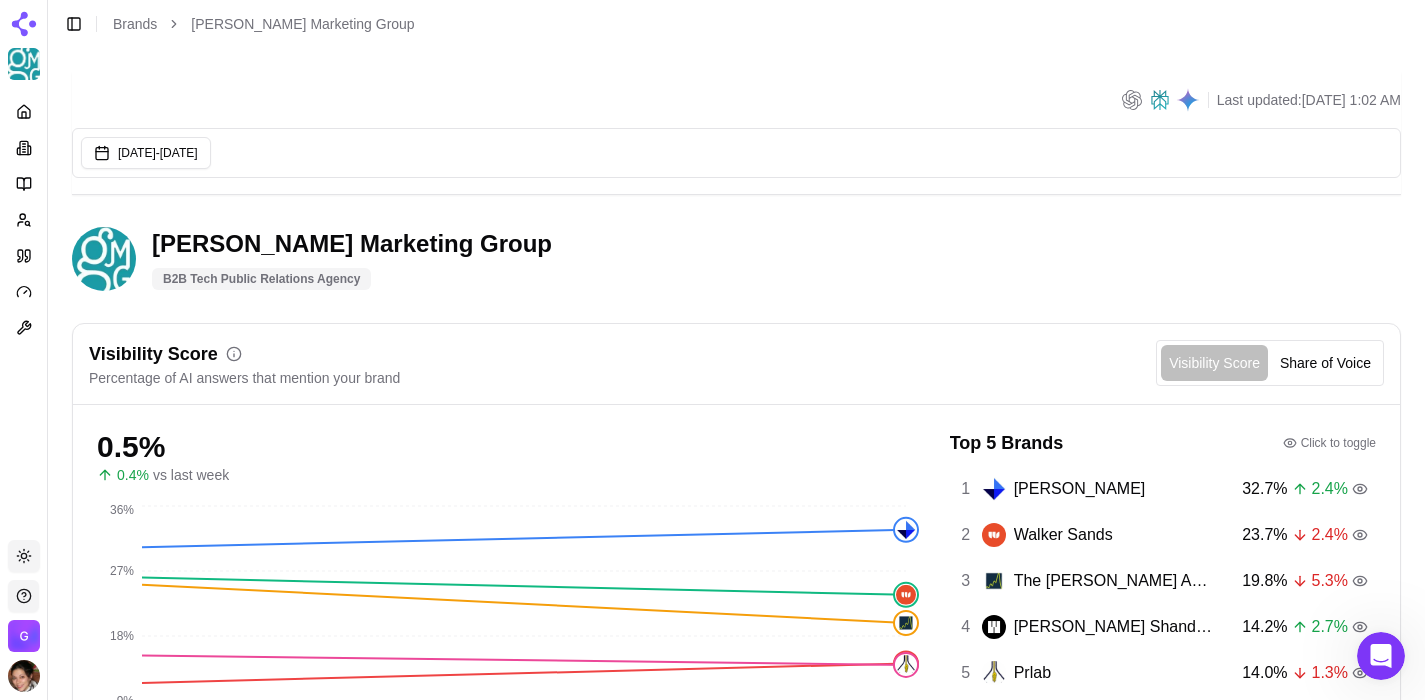 scroll, scrollTop: 0, scrollLeft: 0, axis: both 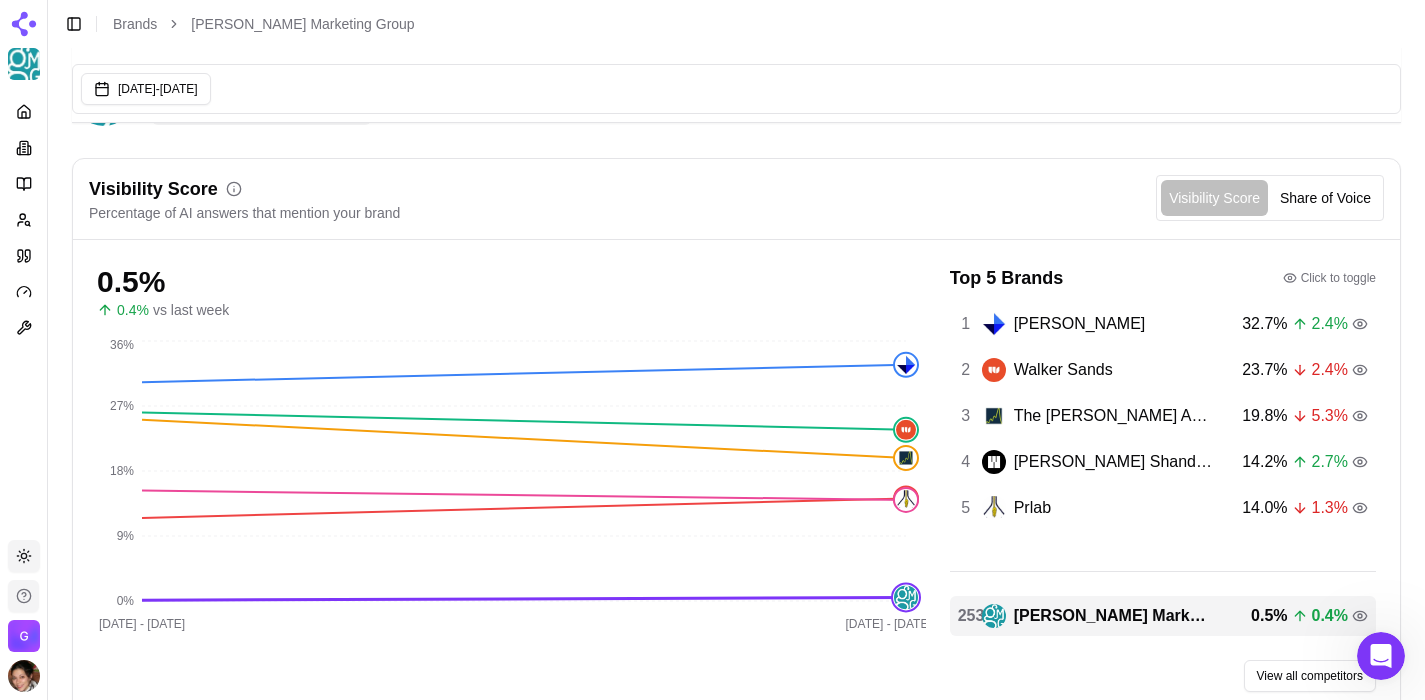click at bounding box center (23, 596) 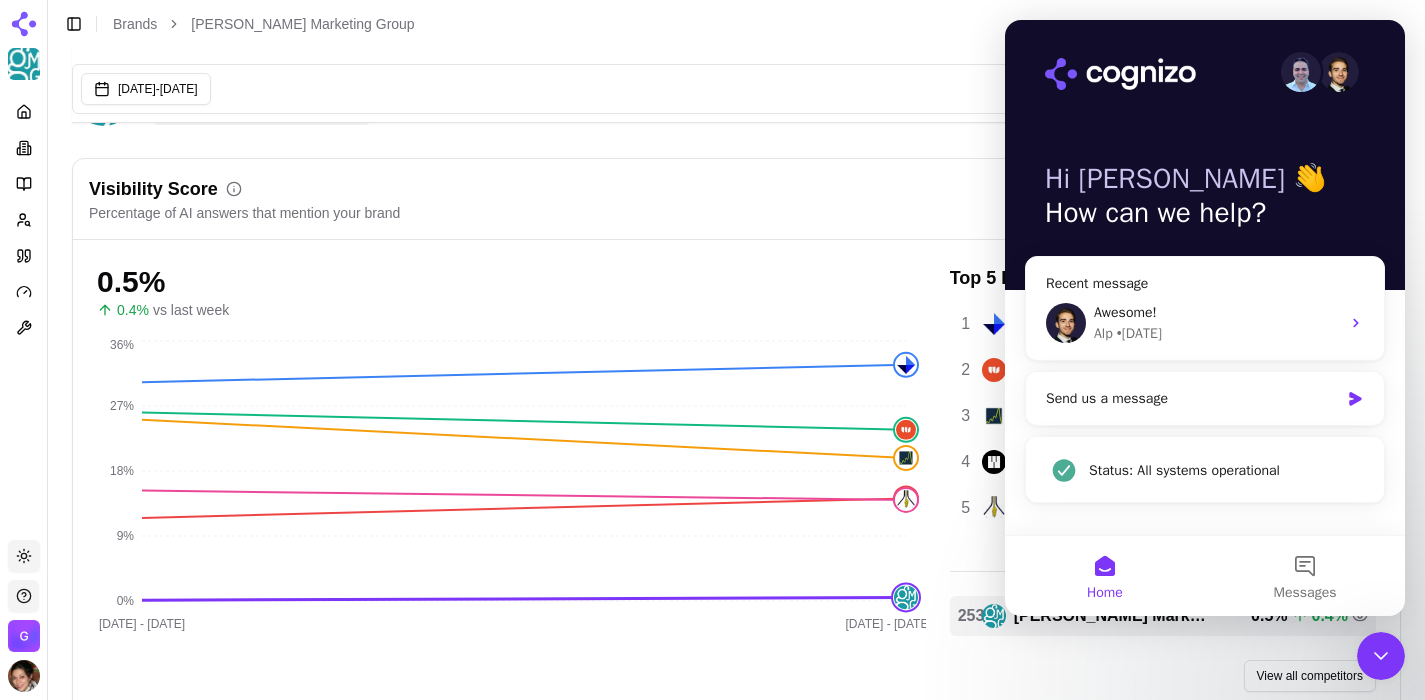 click on "Toggle Sidebar Brands Gabriel Marketing Group" at bounding box center (736, 24) 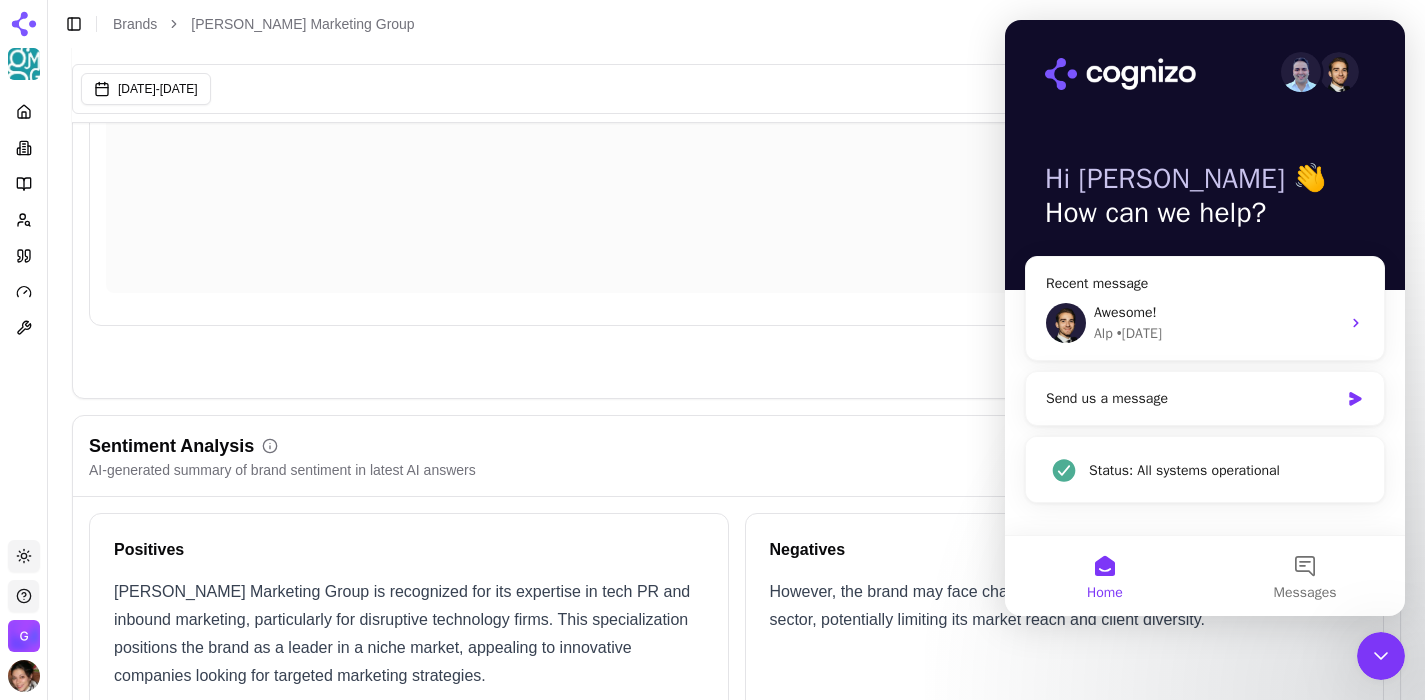 scroll, scrollTop: 3141, scrollLeft: 0, axis: vertical 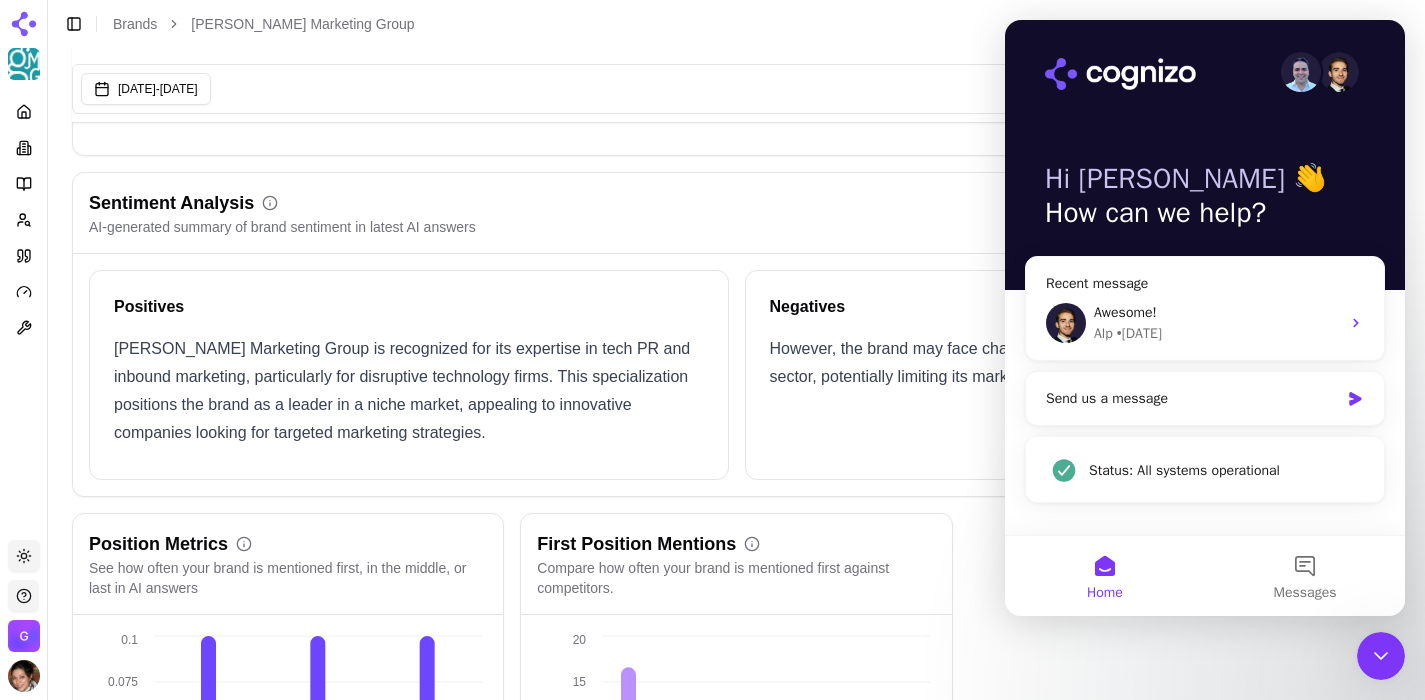 click on "Last updated:  Jul 9, 2025, 1:02 AM Jun 09, 2025  -  Jul 09, 2025" at bounding box center [736, 81] 